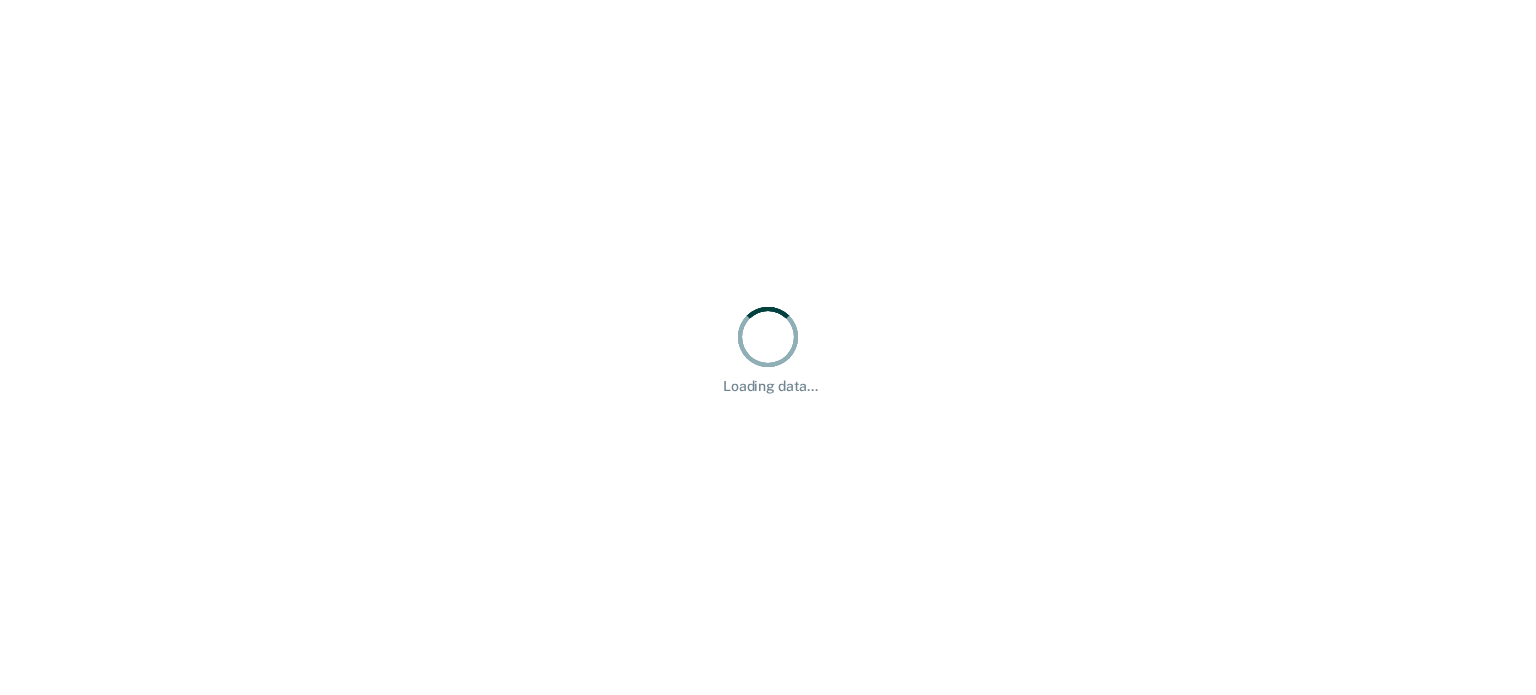 scroll, scrollTop: 0, scrollLeft: 0, axis: both 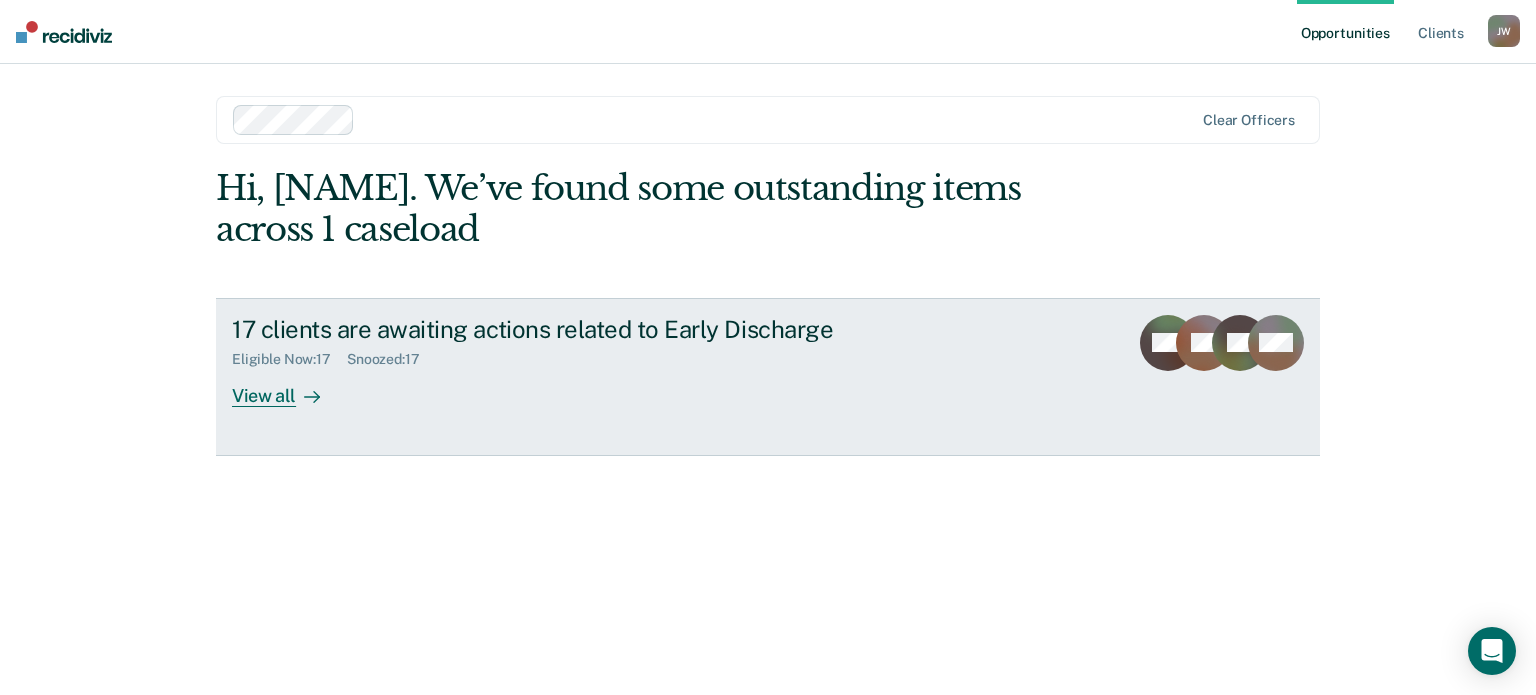 click on "View all" at bounding box center (288, 387) 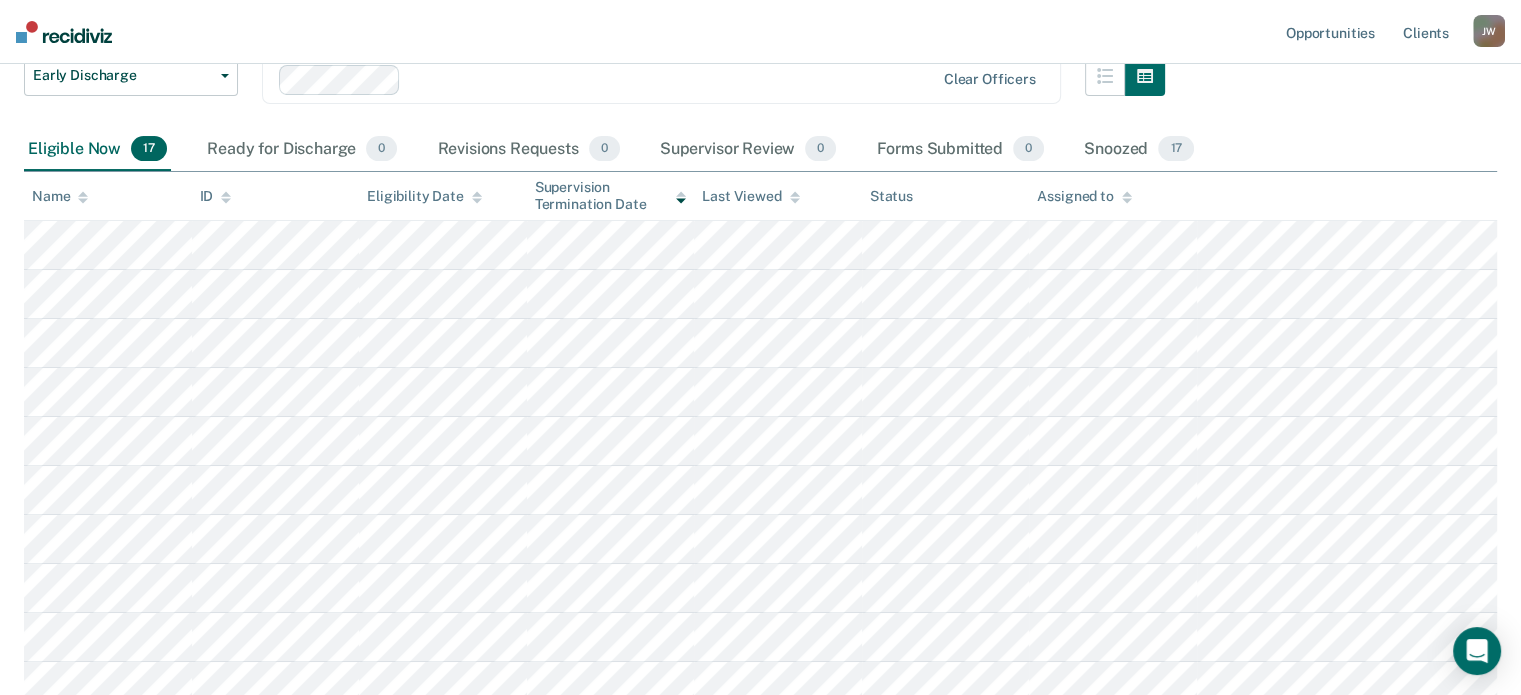 scroll, scrollTop: 200, scrollLeft: 0, axis: vertical 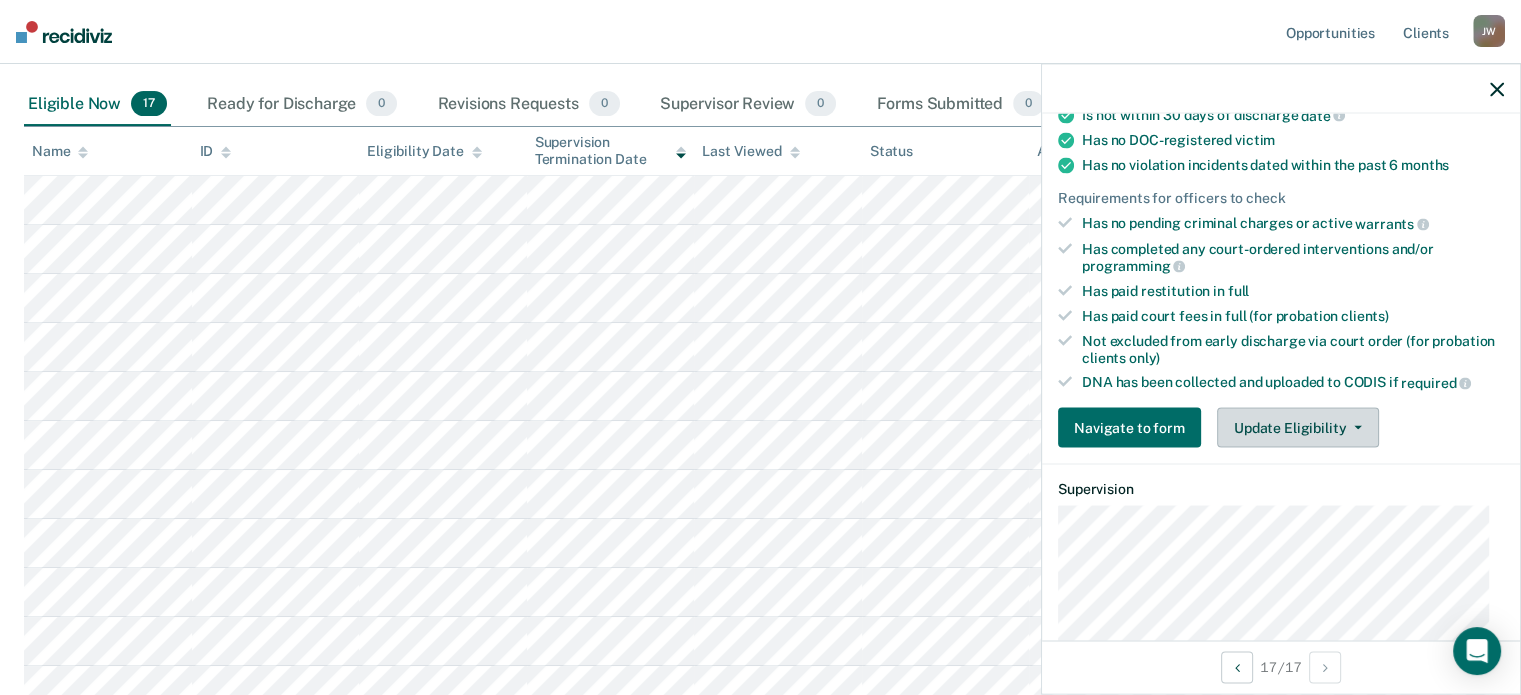 click on "Update Eligibility" at bounding box center [1298, 427] 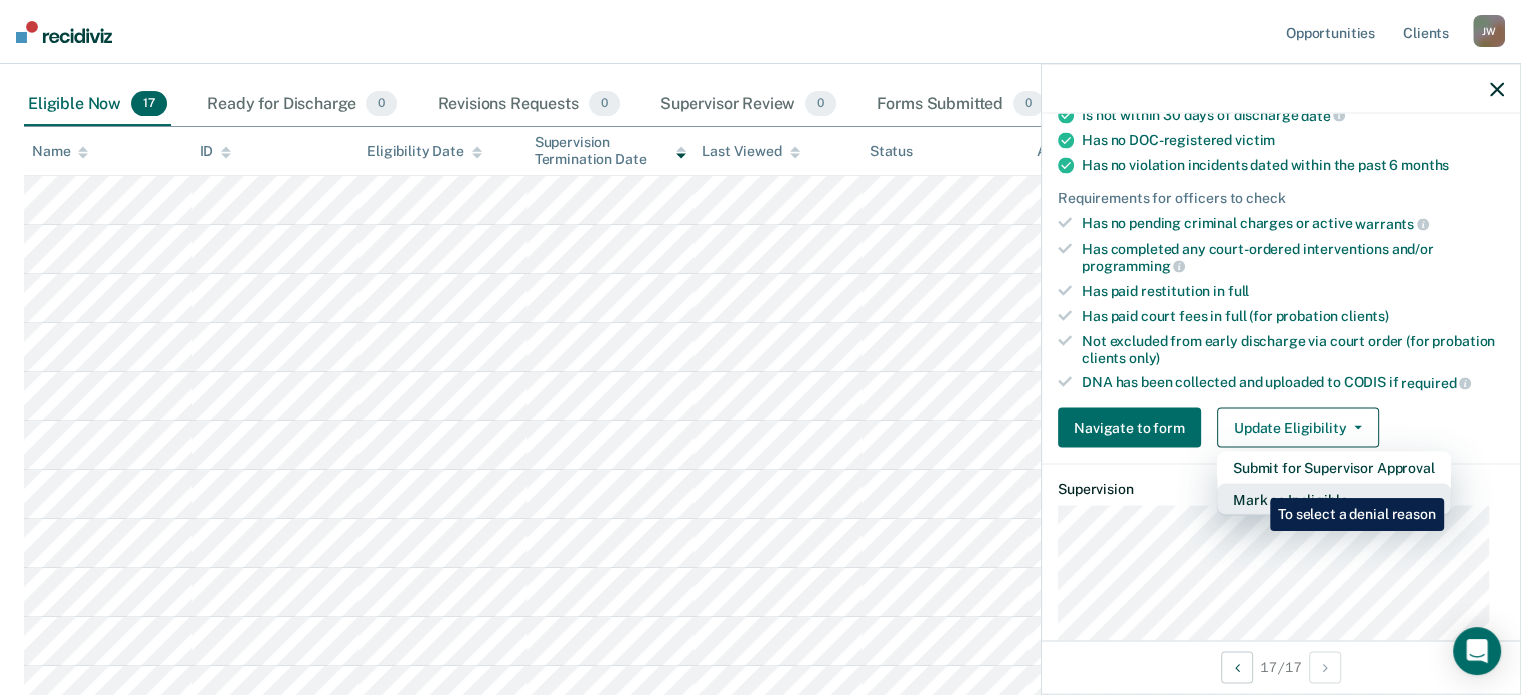 click on "Mark as Ineligible" at bounding box center [1334, 499] 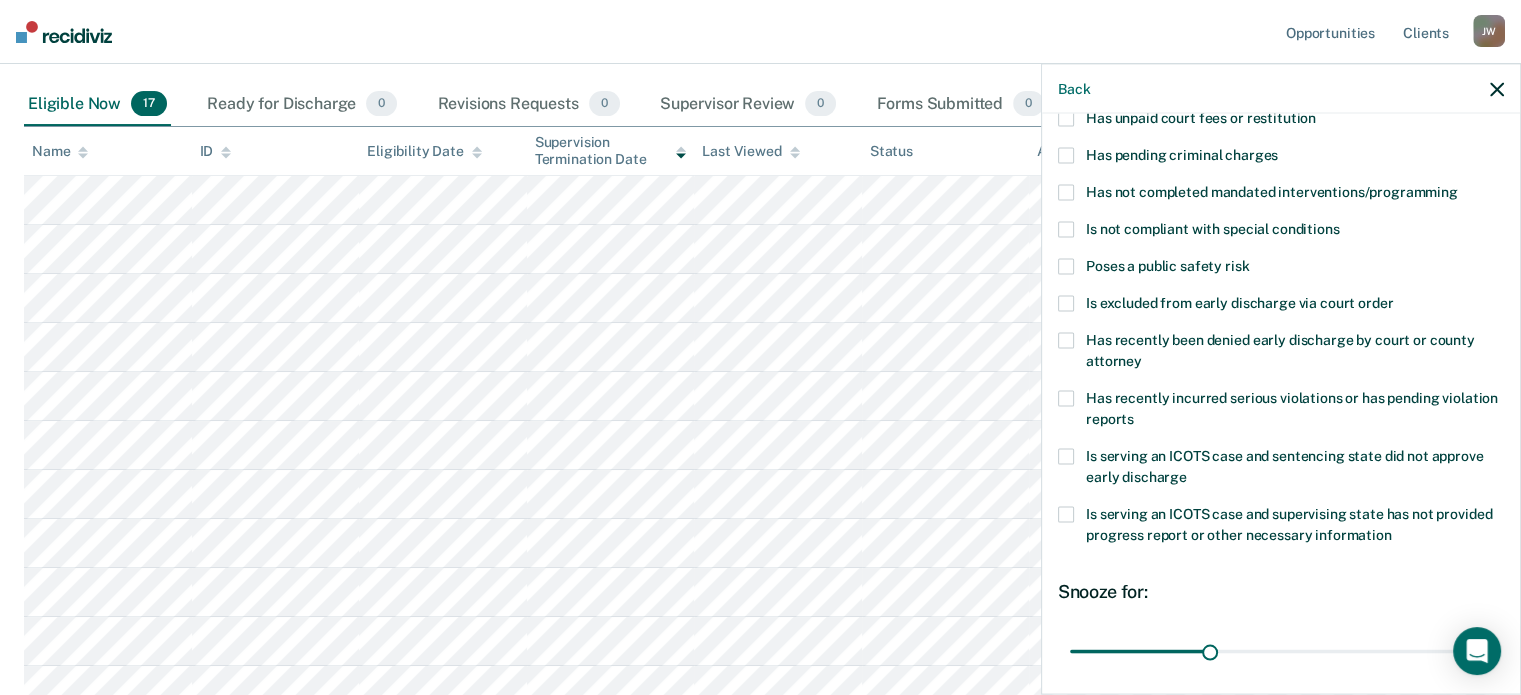 scroll, scrollTop: 107, scrollLeft: 0, axis: vertical 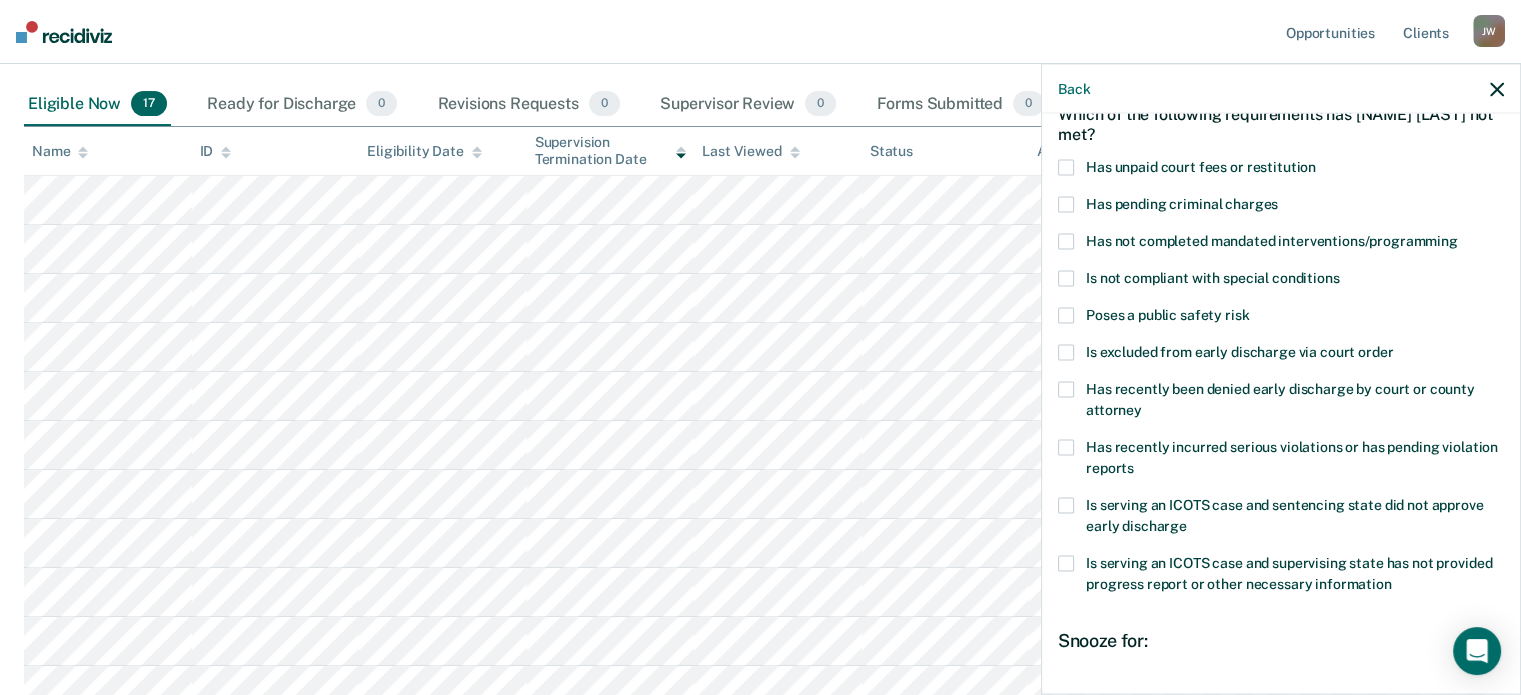 click at bounding box center [1066, 315] 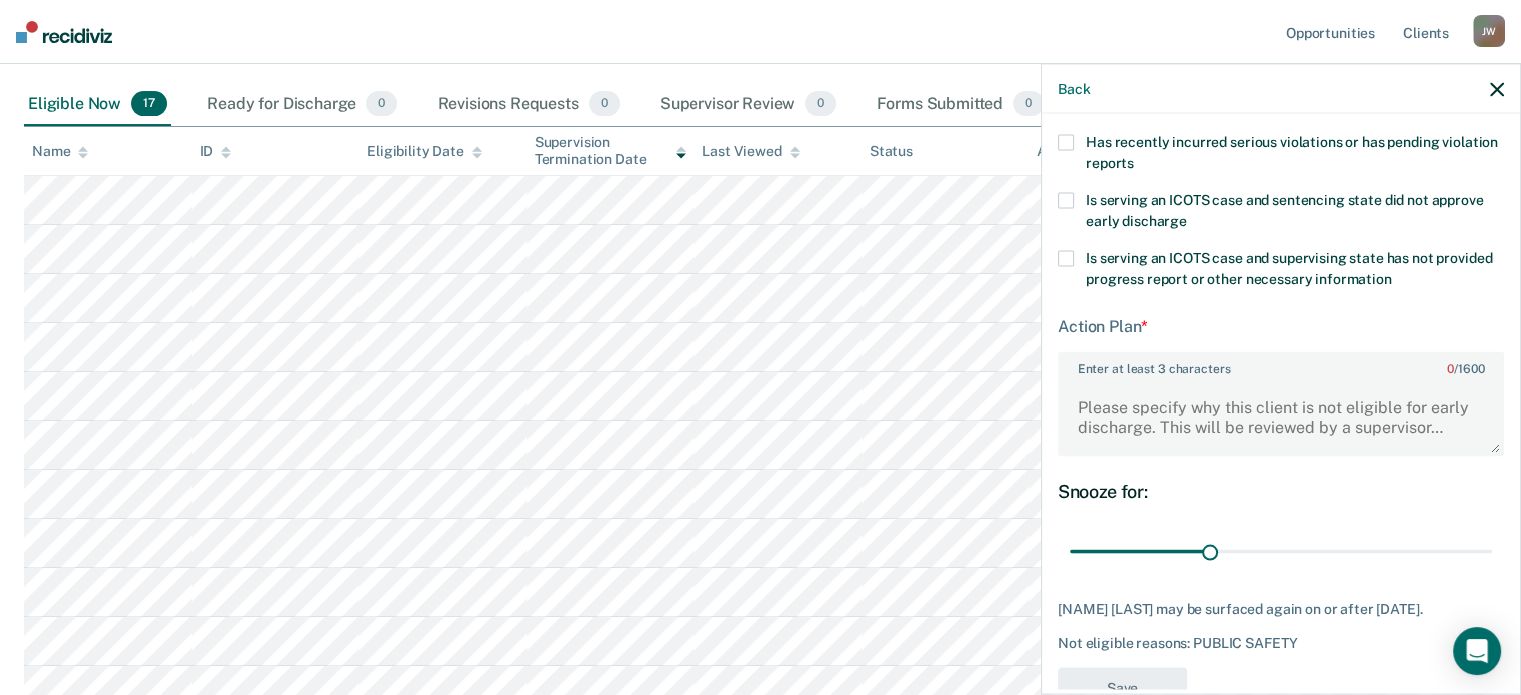 scroll, scrollTop: 440, scrollLeft: 0, axis: vertical 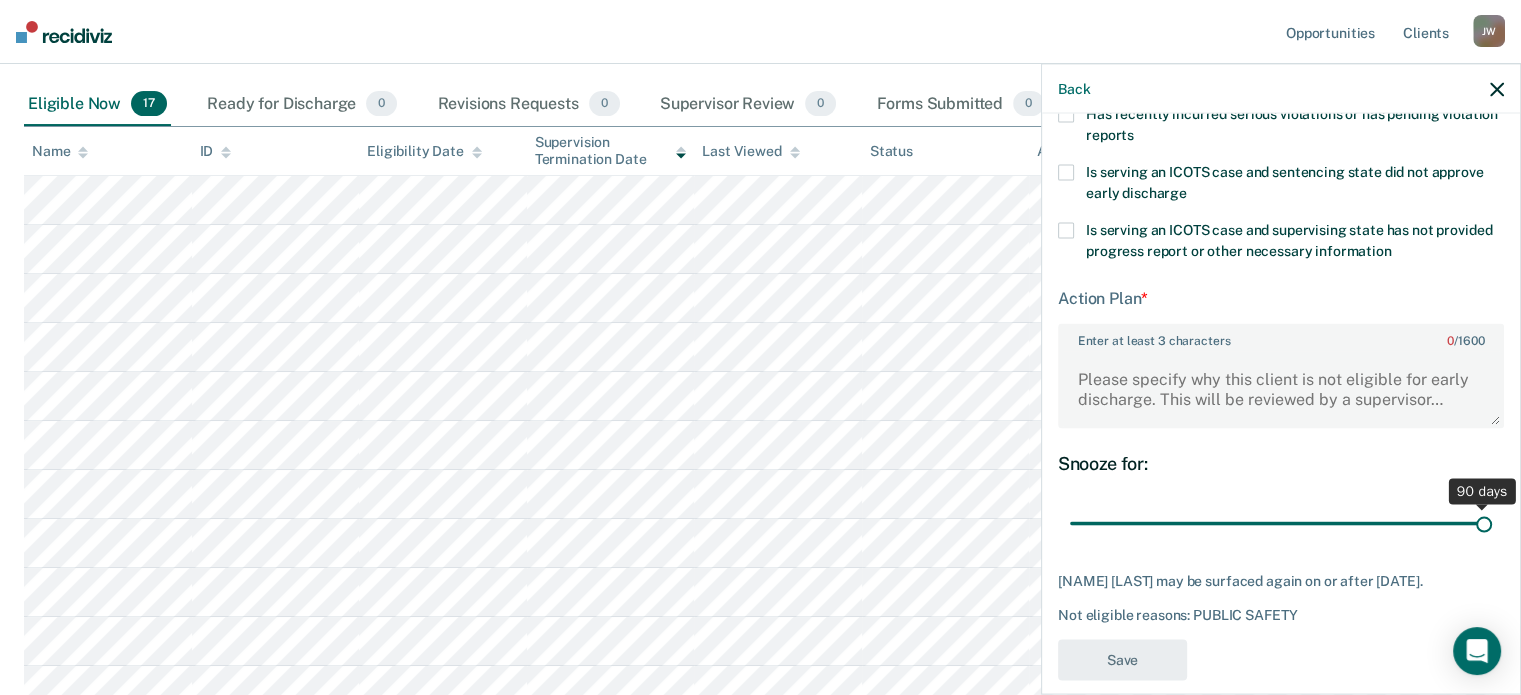 drag, startPoint x: 1202, startPoint y: 518, endPoint x: 1488, endPoint y: 509, distance: 286.14157 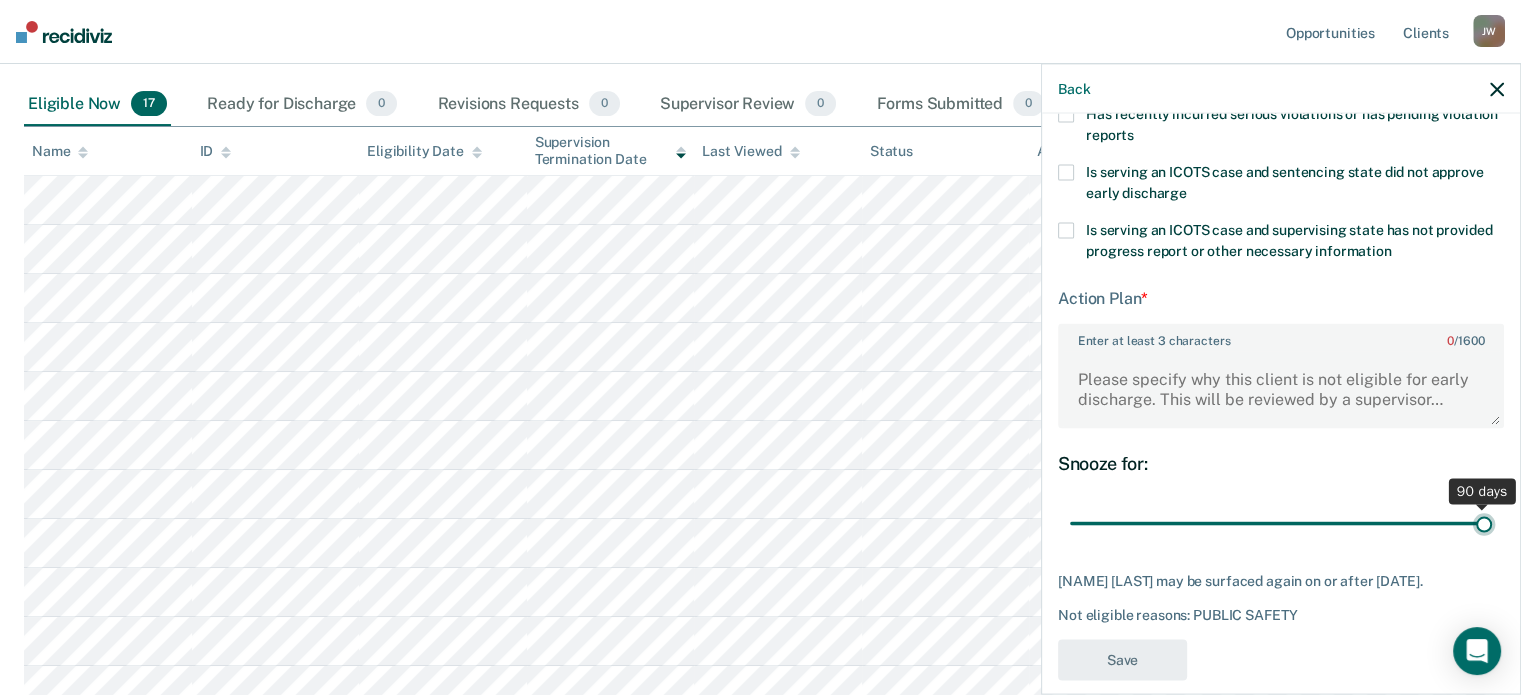 type on "90" 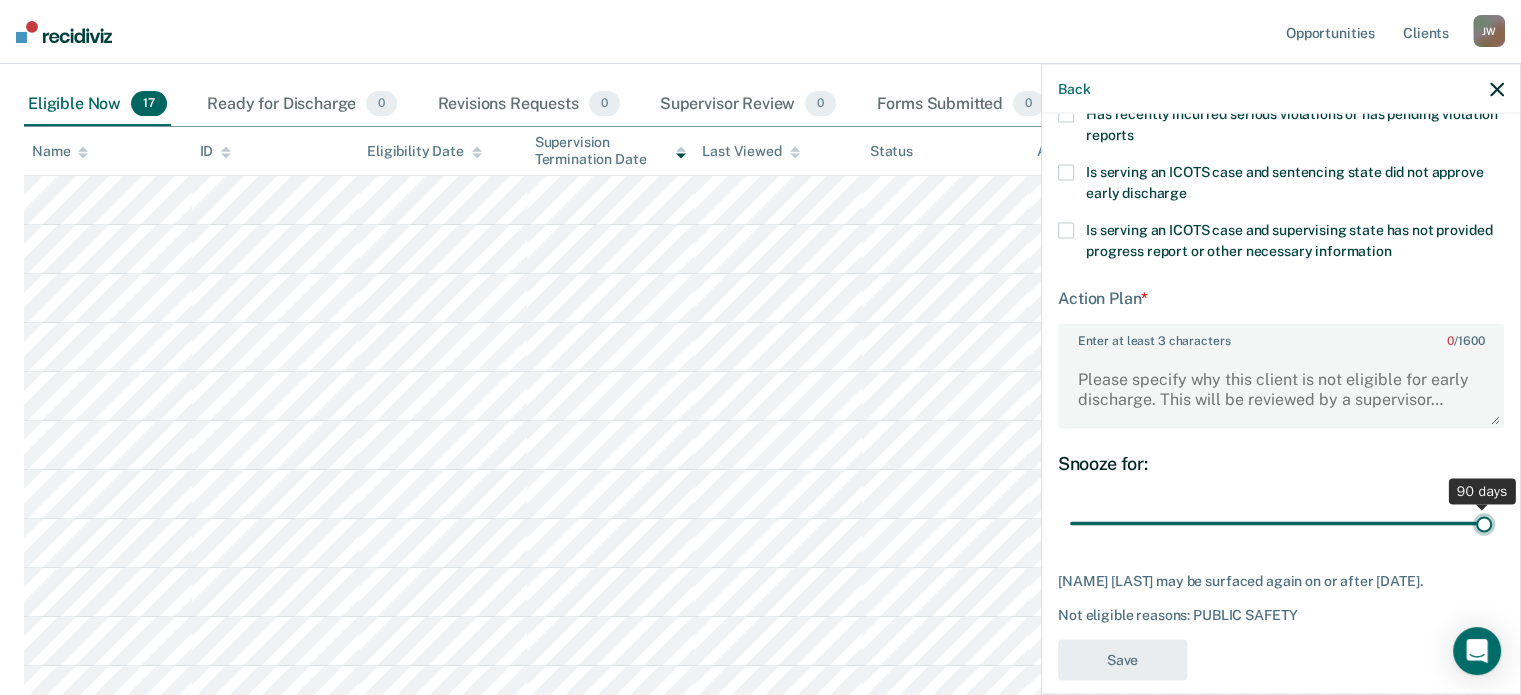 click at bounding box center [1281, 523] 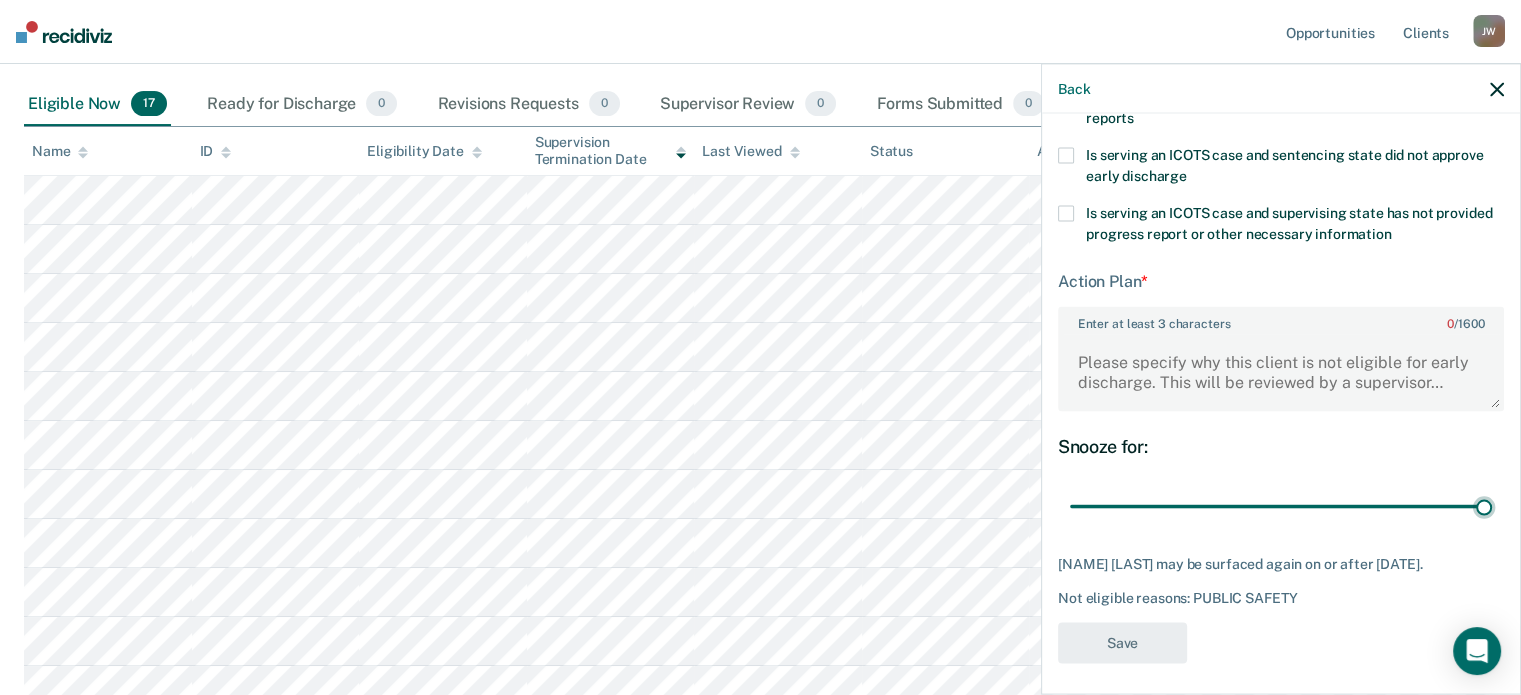 scroll, scrollTop: 461, scrollLeft: 0, axis: vertical 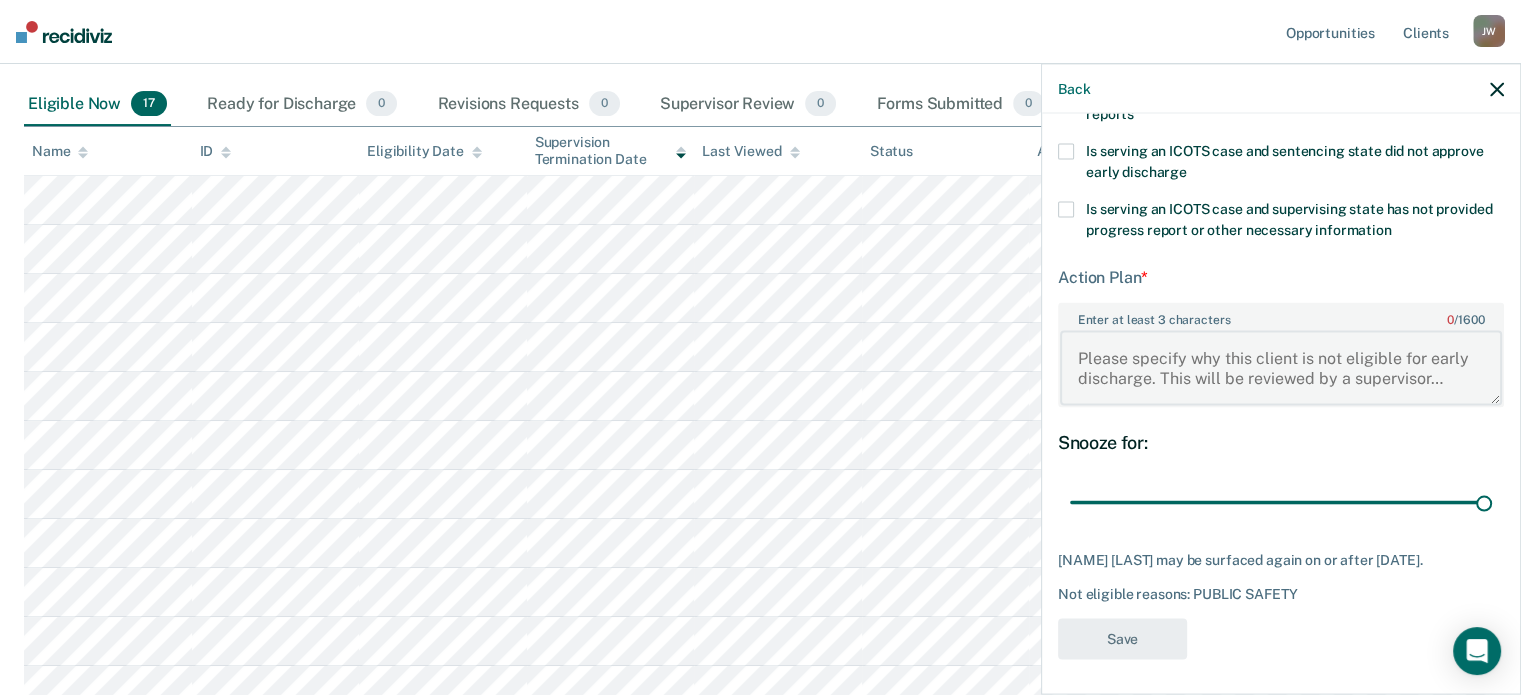 click on "Enter at least 3 characters 0  /  1600" at bounding box center (1281, 368) 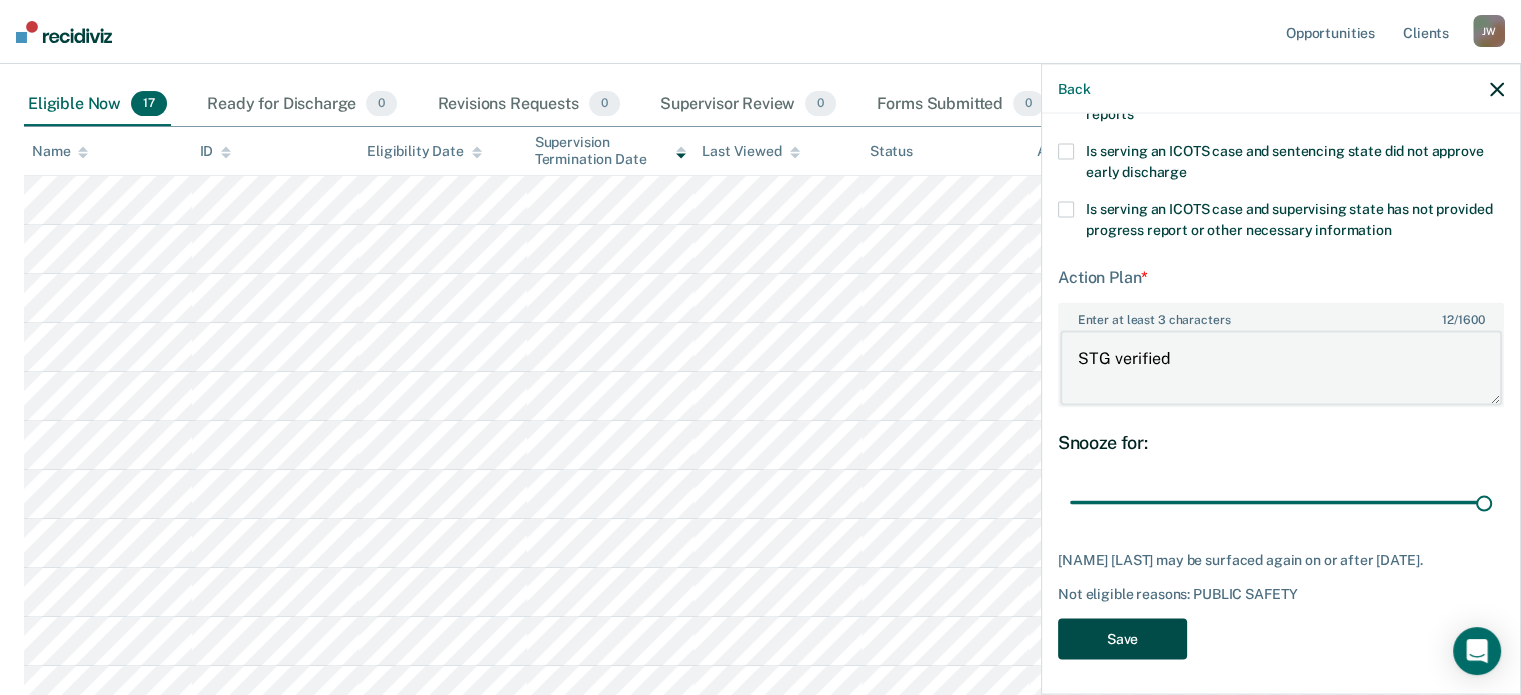 type on "STG verified" 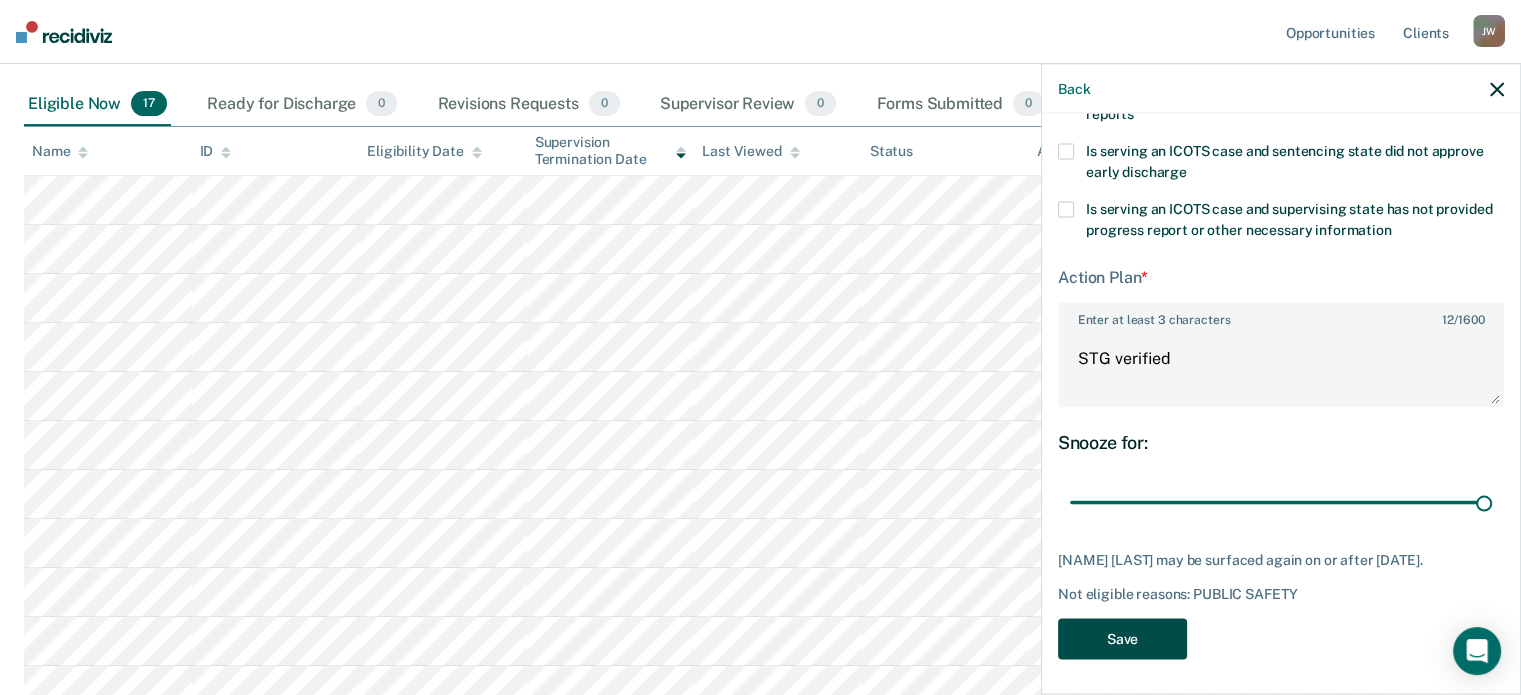 click on "Save" at bounding box center [1122, 638] 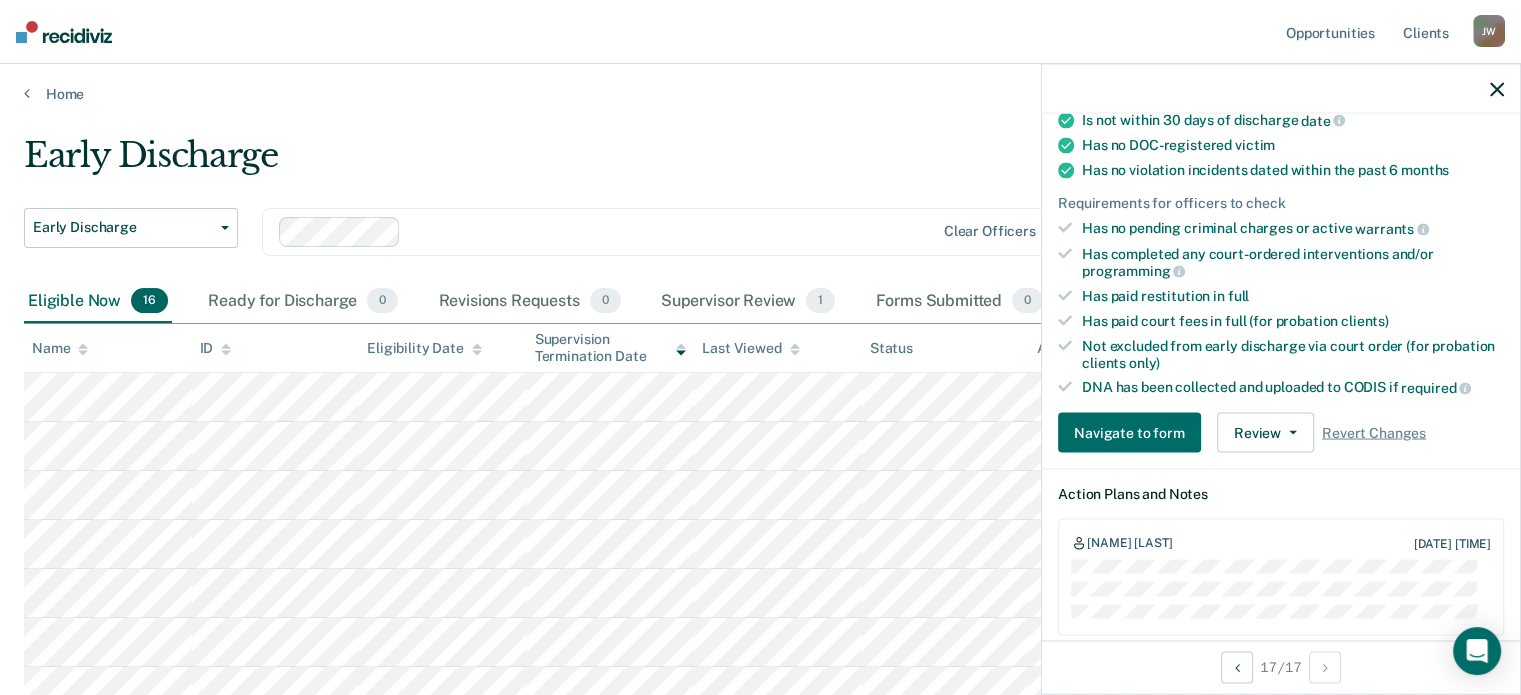 scroll, scrollTop: 0, scrollLeft: 0, axis: both 